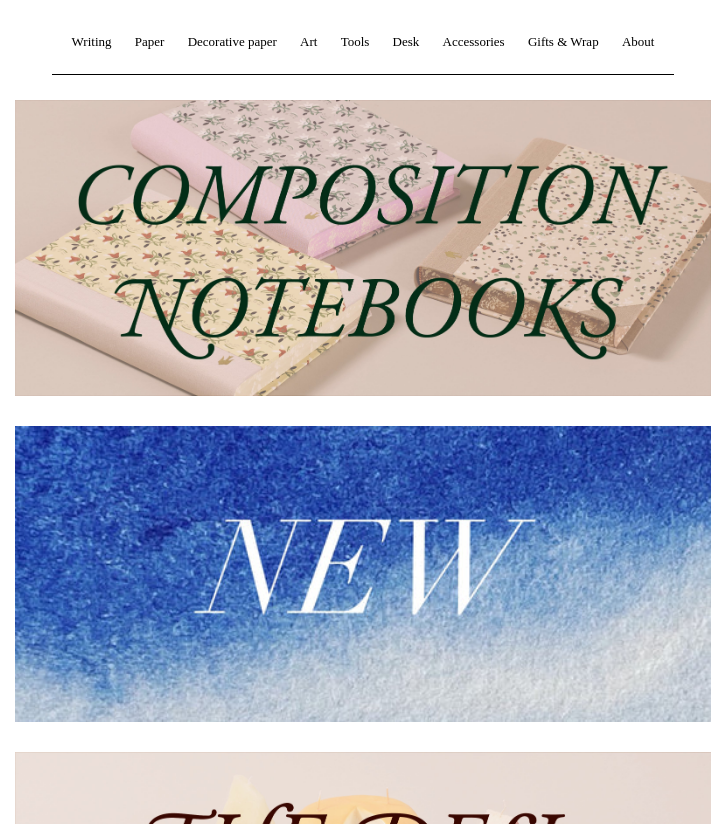 scroll, scrollTop: 320, scrollLeft: 0, axis: vertical 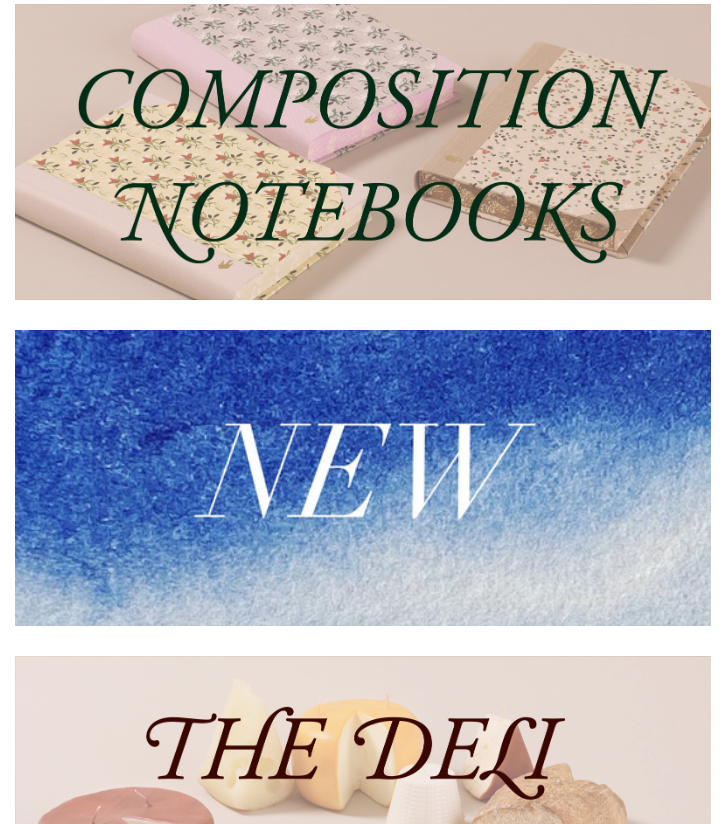 click at bounding box center (363, 152) 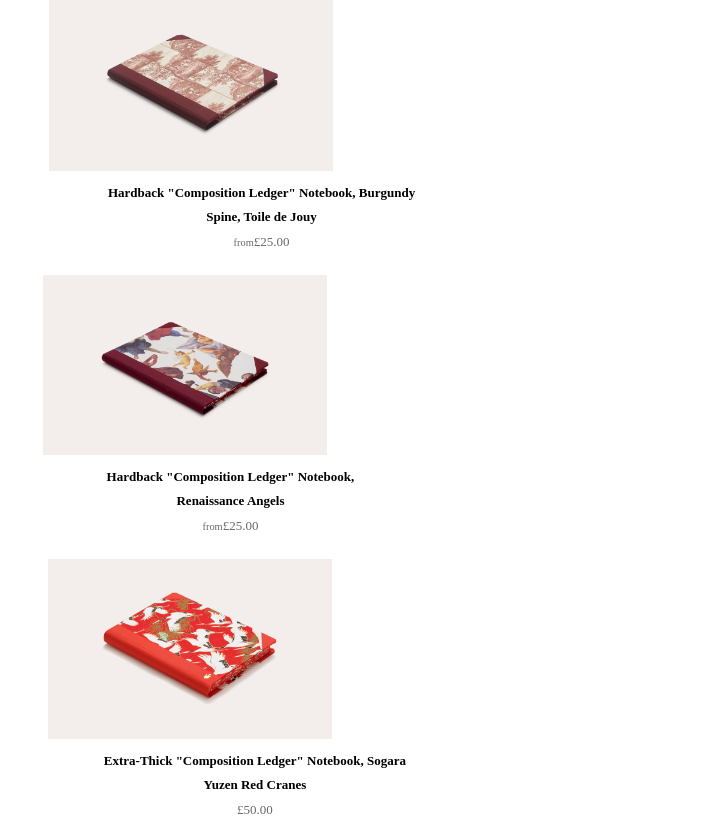 scroll, scrollTop: 12515, scrollLeft: 0, axis: vertical 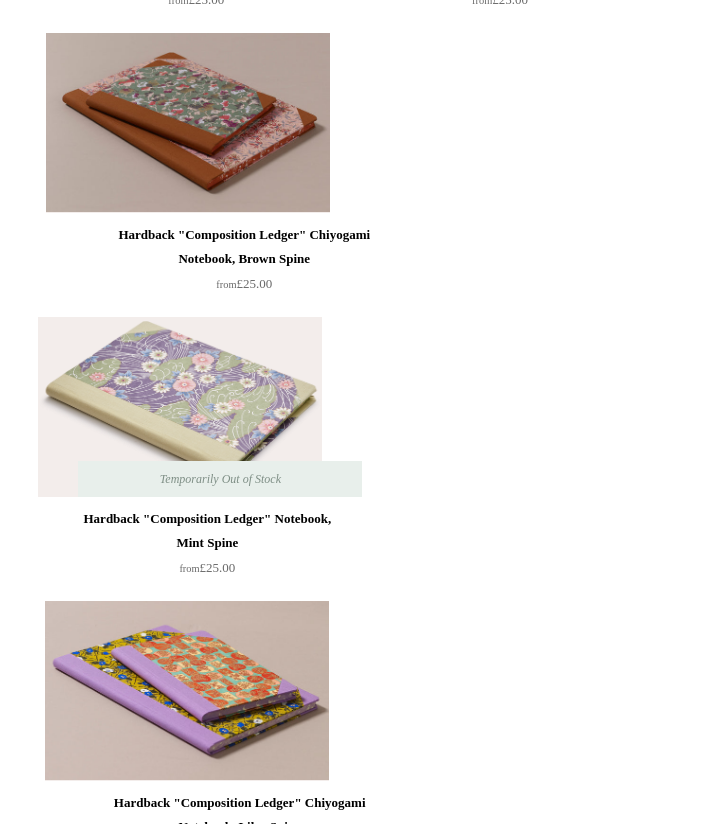 click at bounding box center (478, -445) 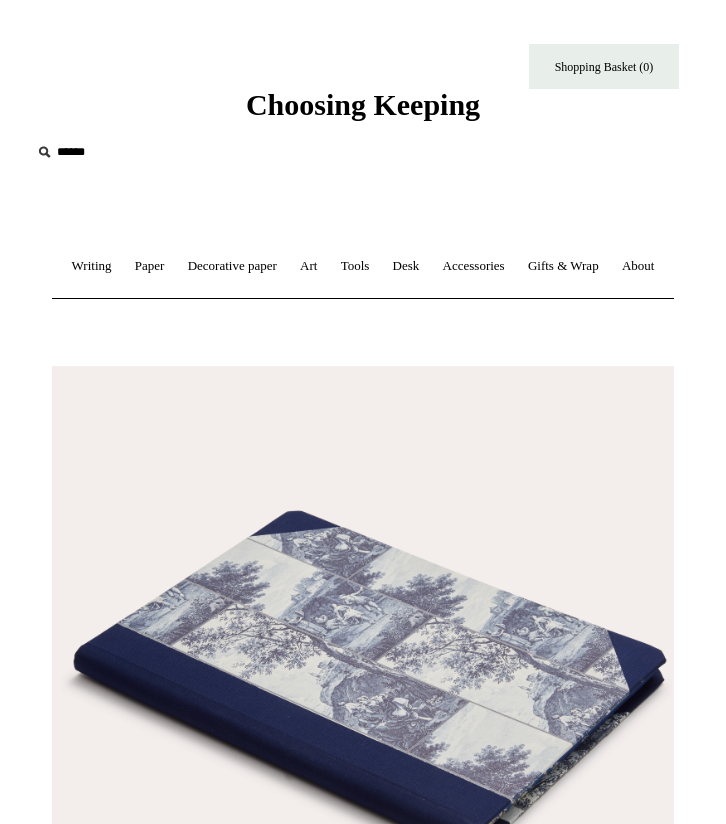 select on "**" 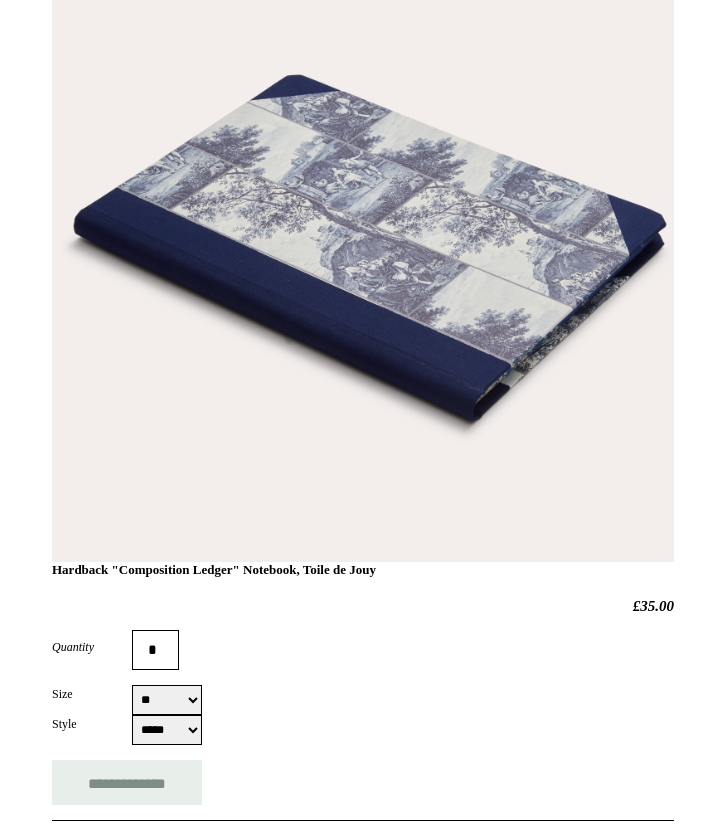 scroll, scrollTop: 438, scrollLeft: 0, axis: vertical 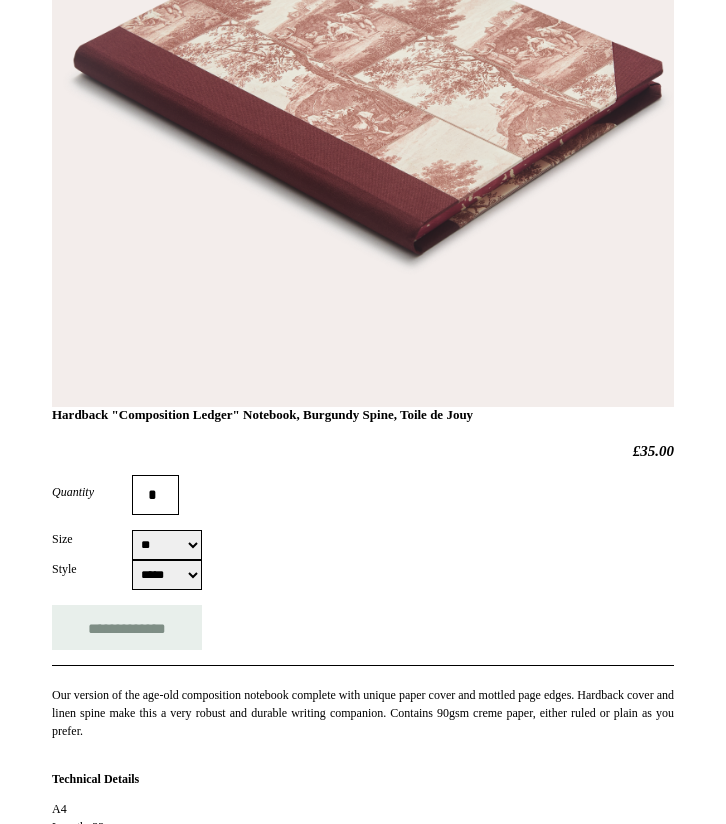 select on "**" 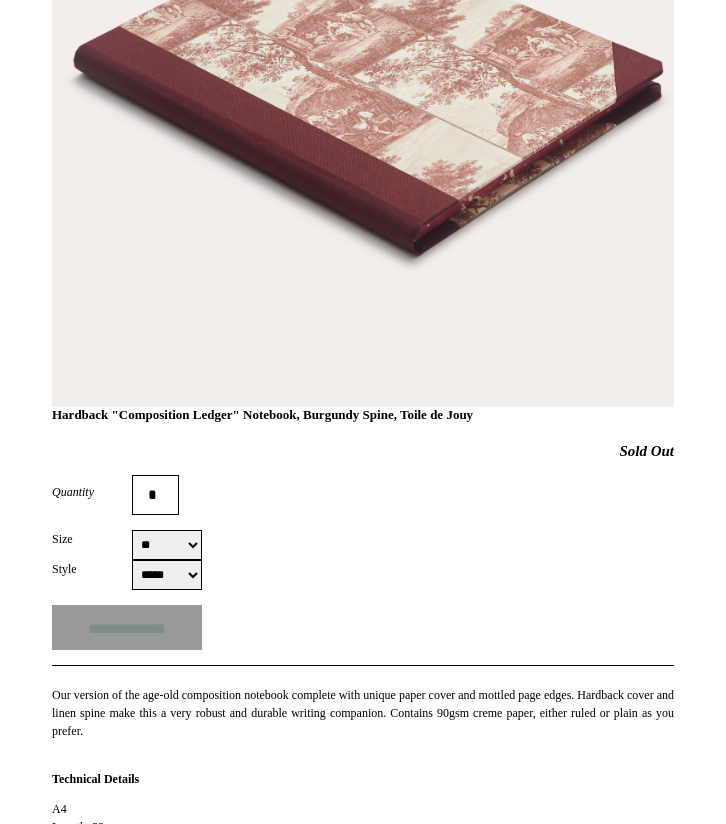select on "*****" 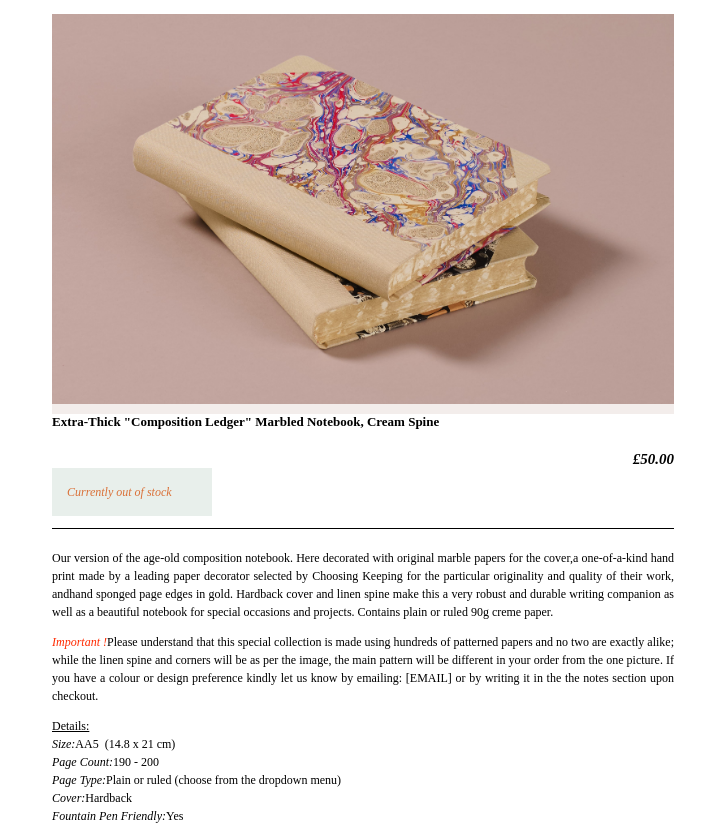 scroll, scrollTop: 351, scrollLeft: 0, axis: vertical 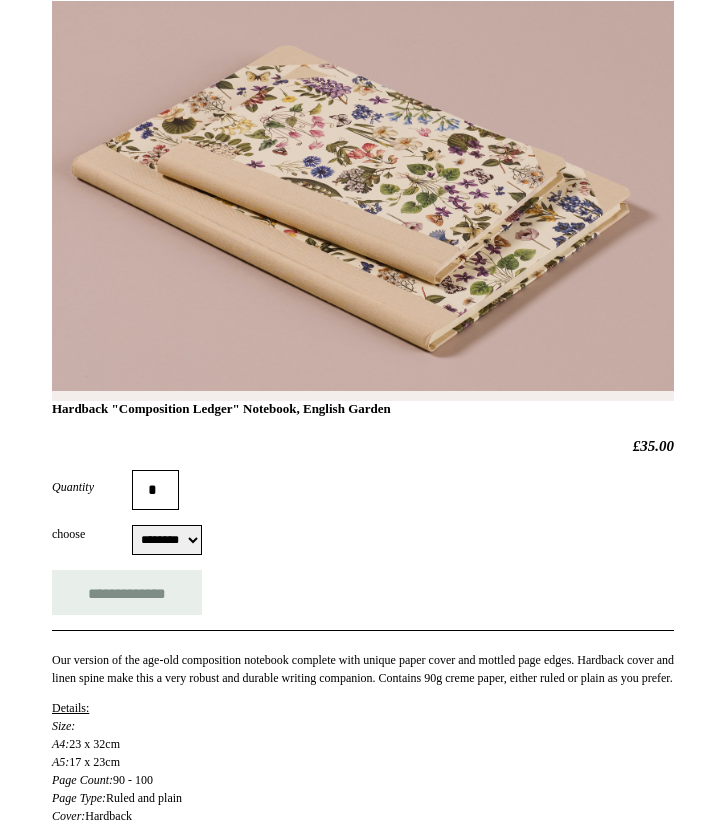 click on "Hardback "Composition Ledger" Notebook, English Garden" at bounding box center [363, 226] 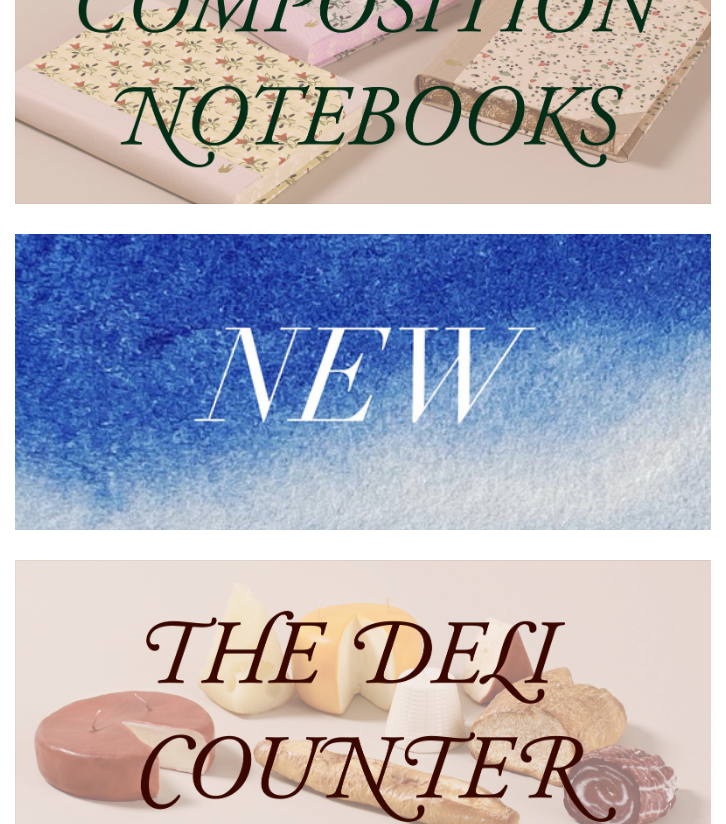 scroll, scrollTop: 480, scrollLeft: 0, axis: vertical 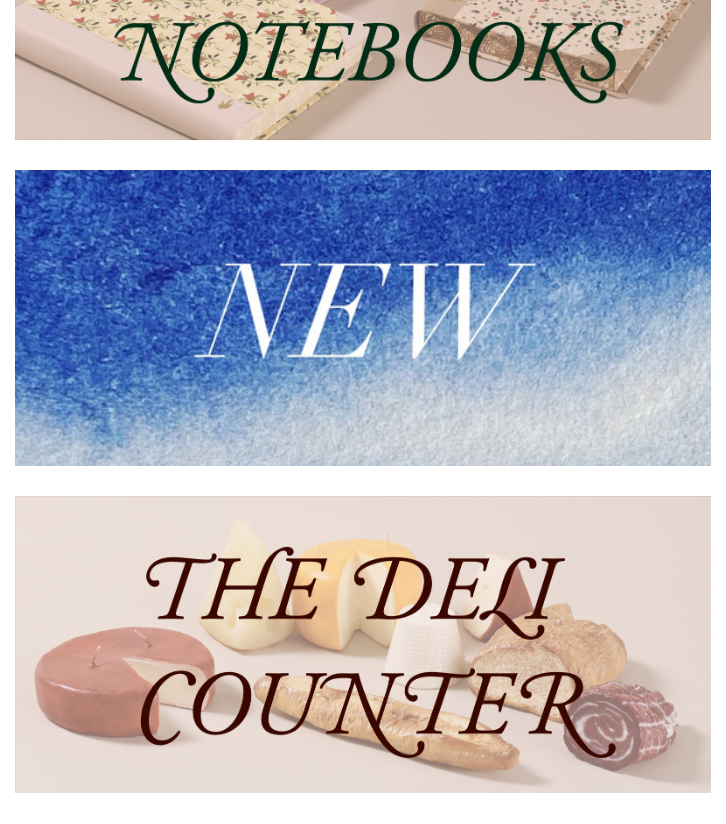 click at bounding box center (363, 318) 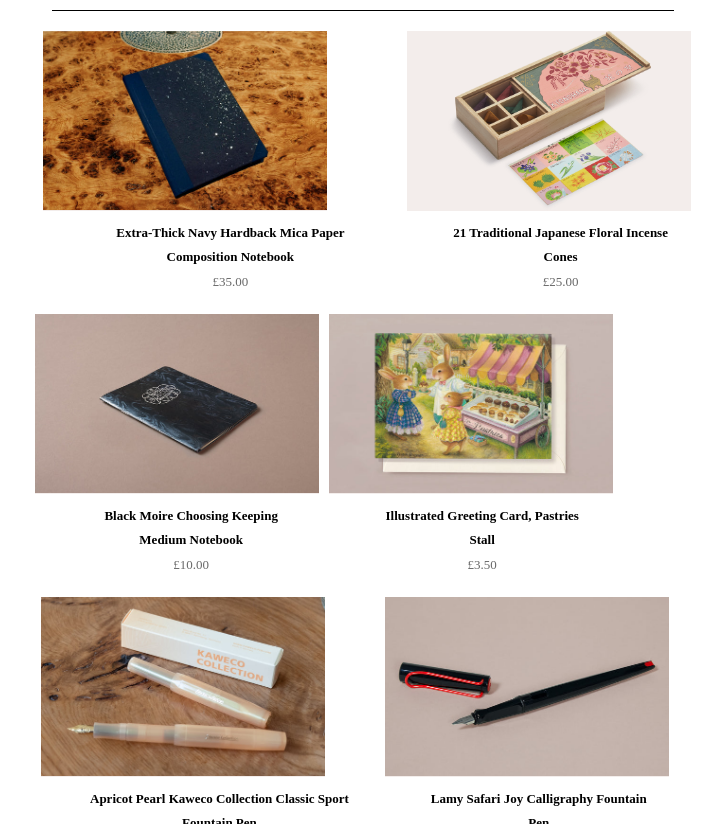 scroll, scrollTop: 286, scrollLeft: 0, axis: vertical 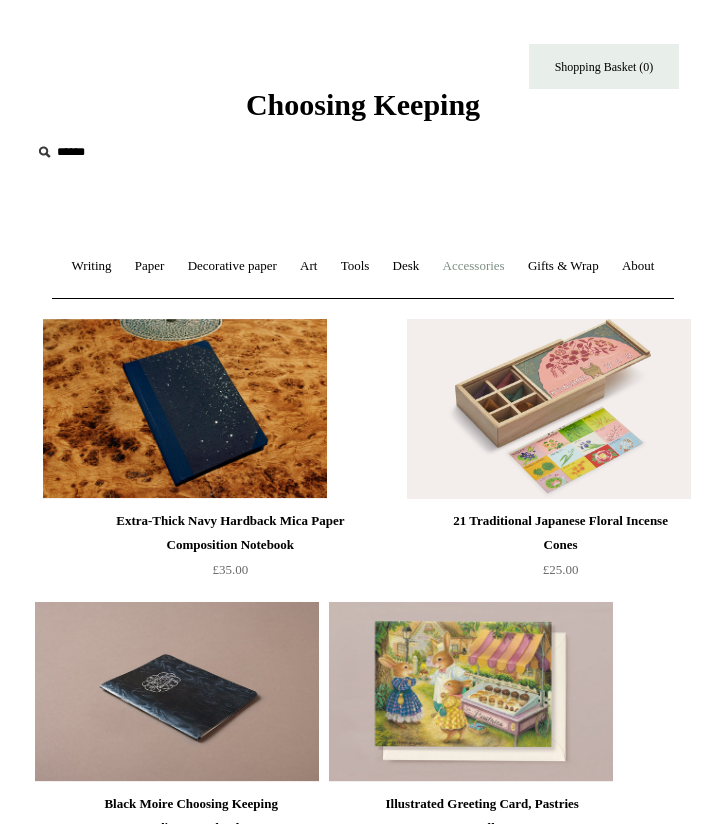 click on "Accessories +" at bounding box center [474, 266] 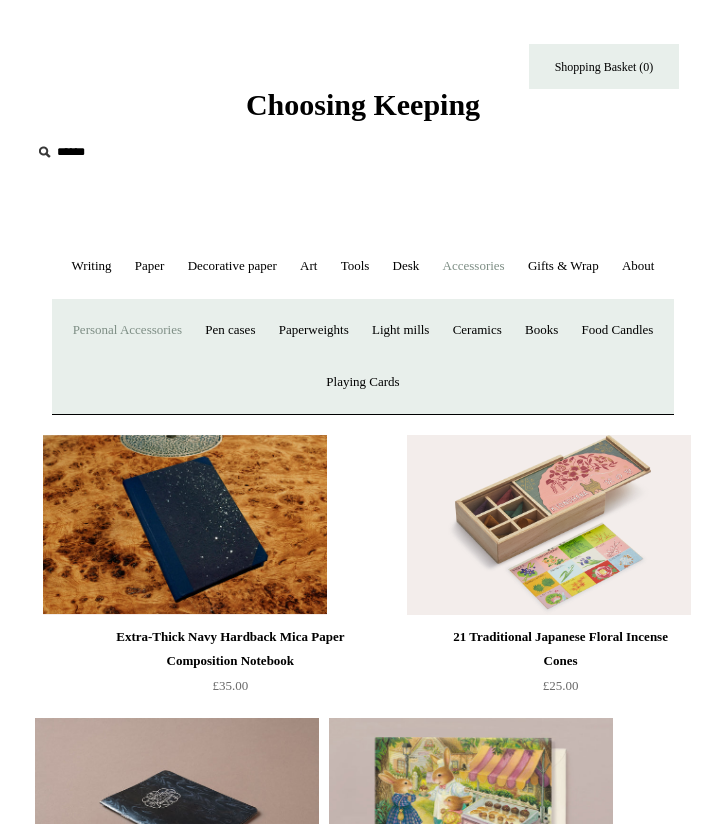 click on "Personal Accessories +" at bounding box center (127, 330) 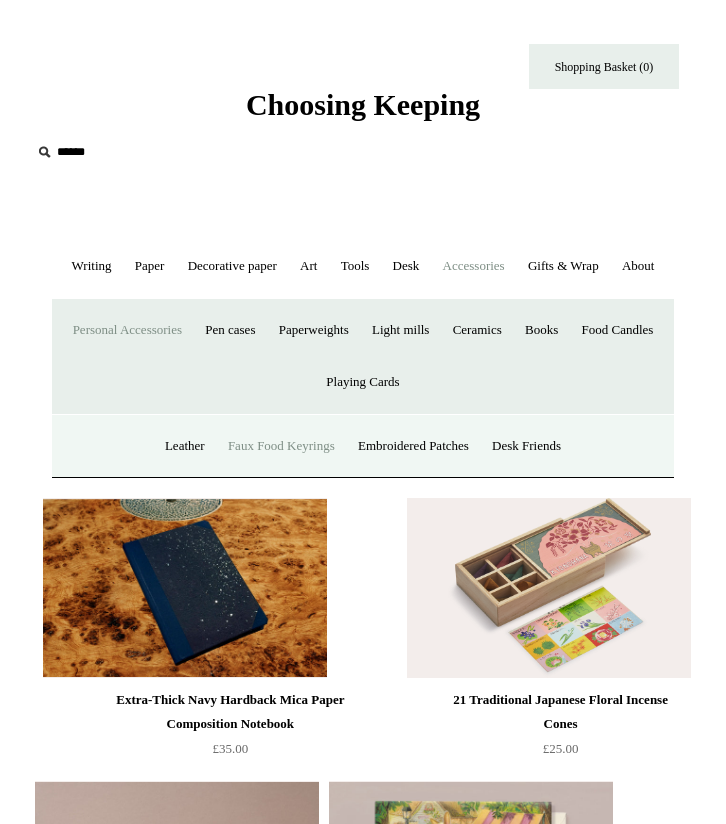 click on "Faux Food Keyrings" at bounding box center [281, 446] 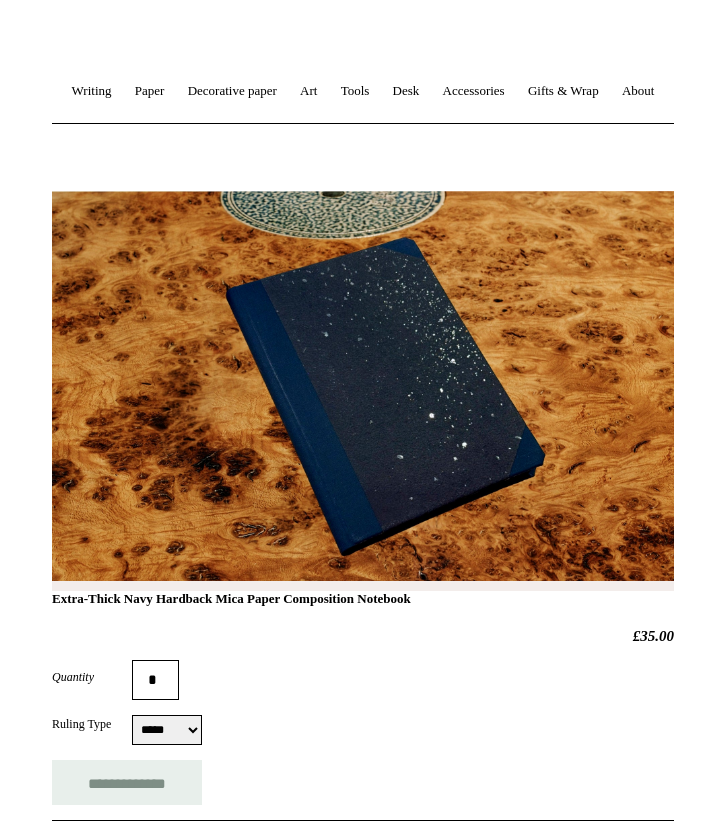 scroll, scrollTop: 172, scrollLeft: 0, axis: vertical 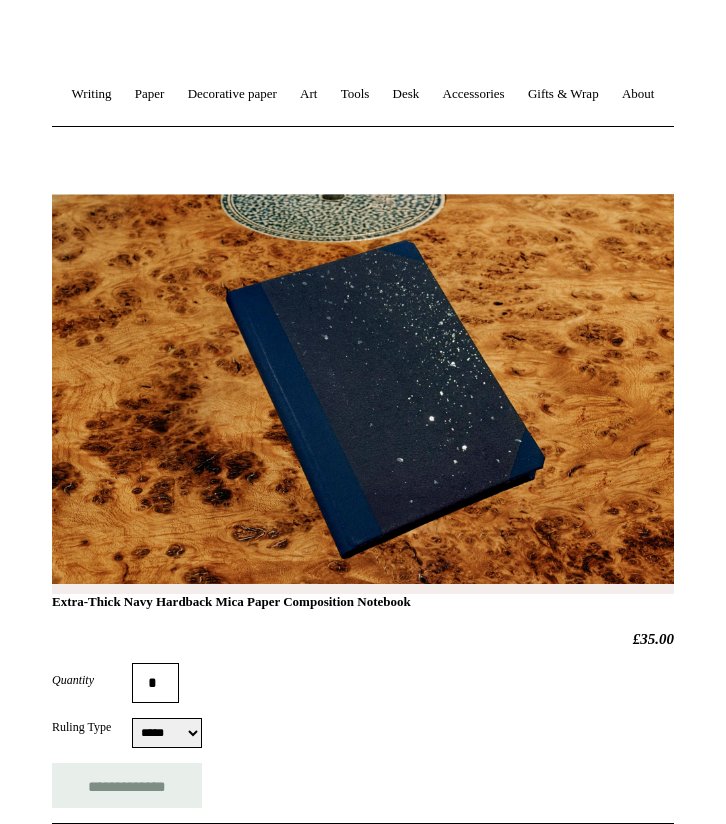 click on "Extra-Thick Navy Hardback Mica Paper Composition Notebook" at bounding box center (363, 419) 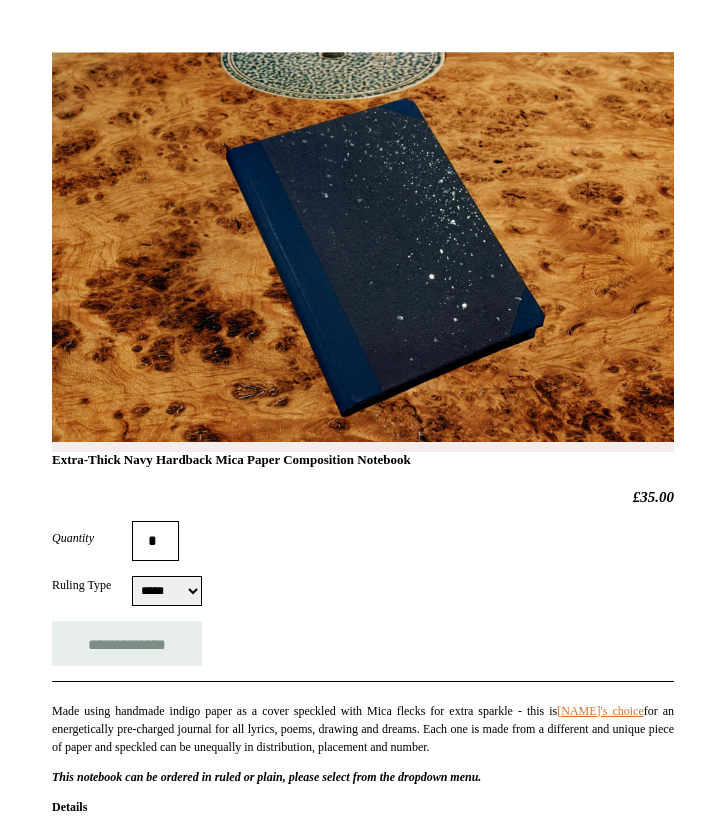 scroll, scrollTop: 313, scrollLeft: 0, axis: vertical 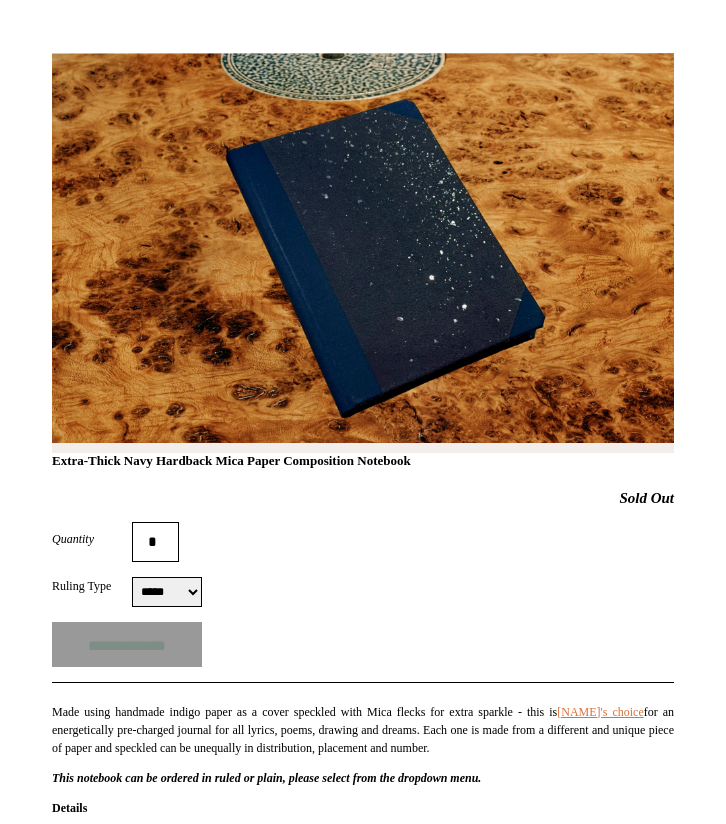 select on "*****" 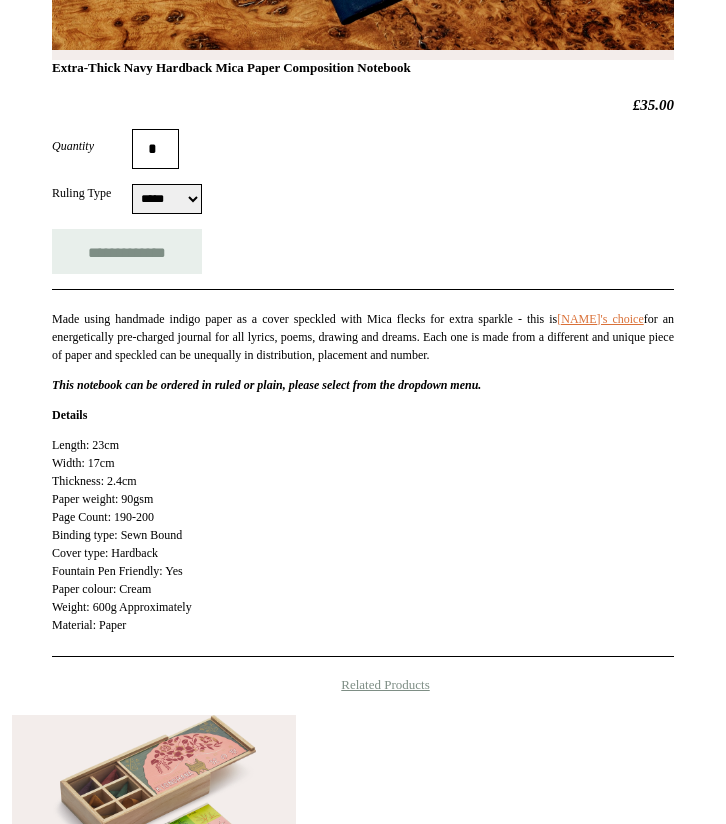 scroll, scrollTop: 700, scrollLeft: 0, axis: vertical 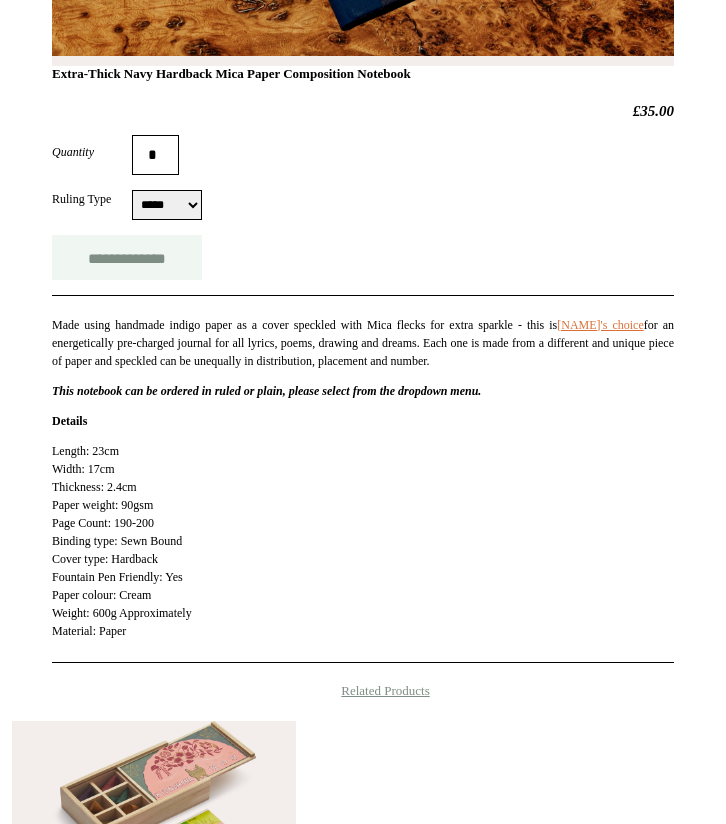 click on "**********" at bounding box center (127, 257) 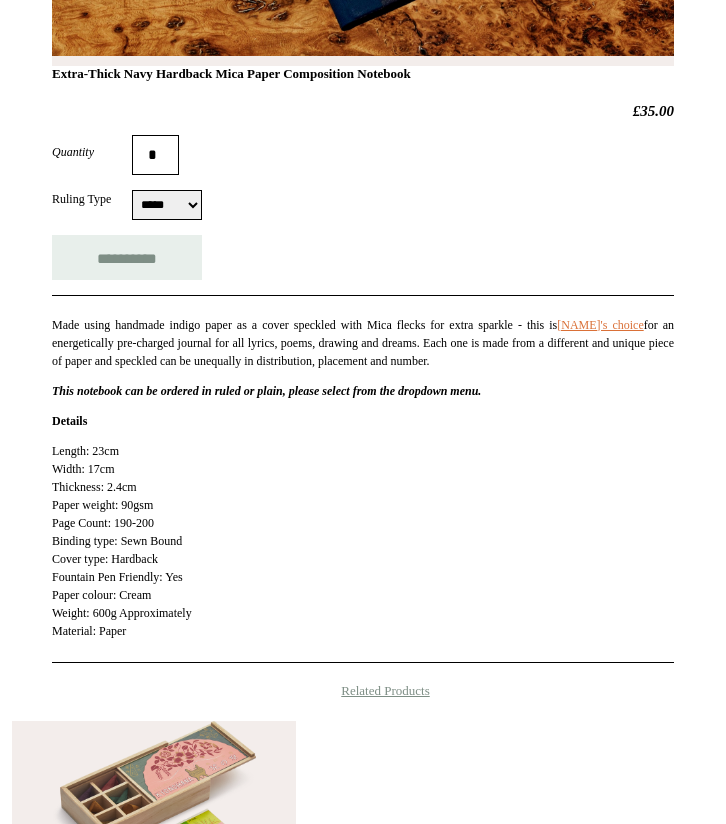 type on "**********" 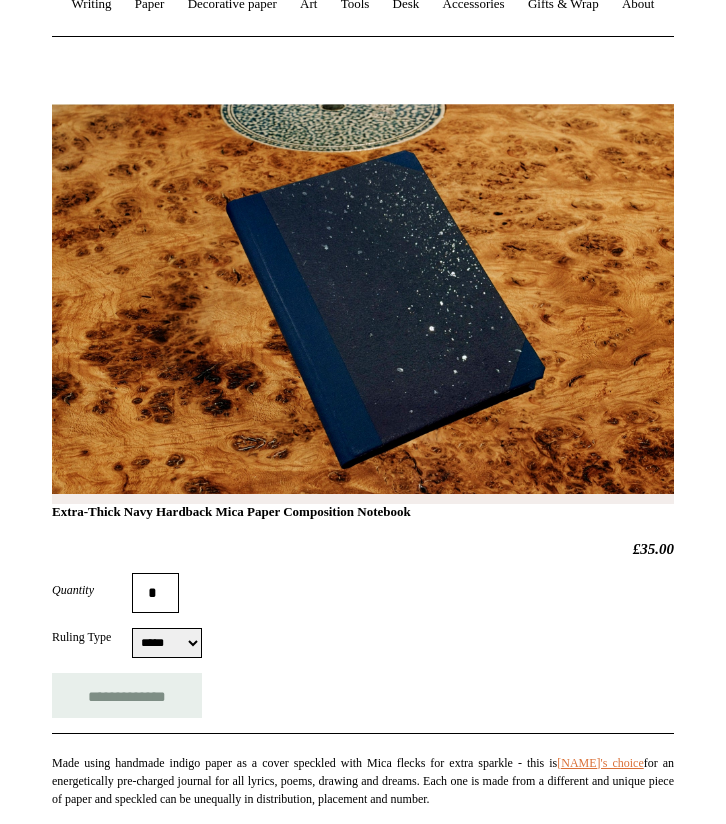 scroll, scrollTop: 276, scrollLeft: 0, axis: vertical 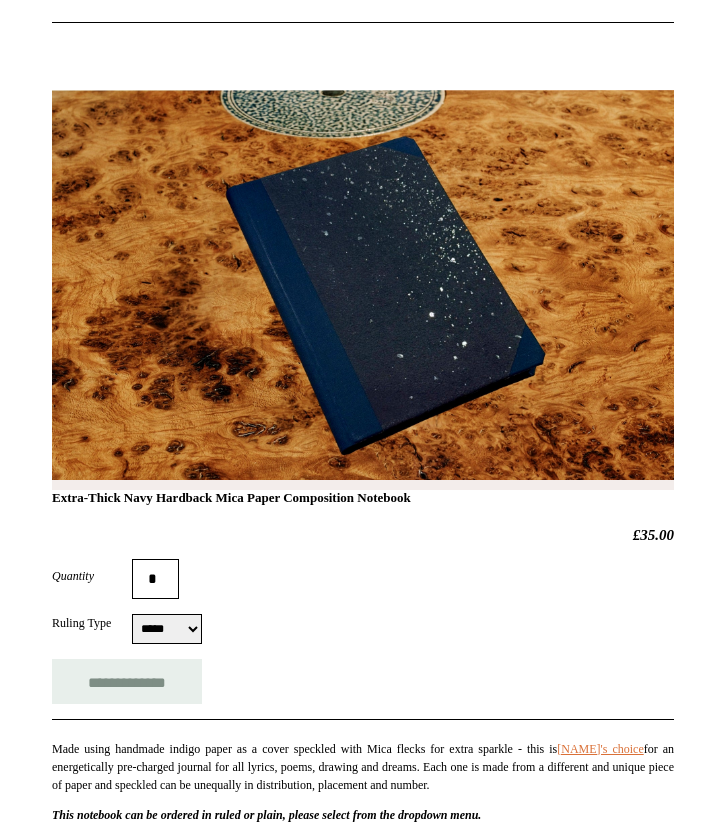 click on "***** *****" at bounding box center (167, 629) 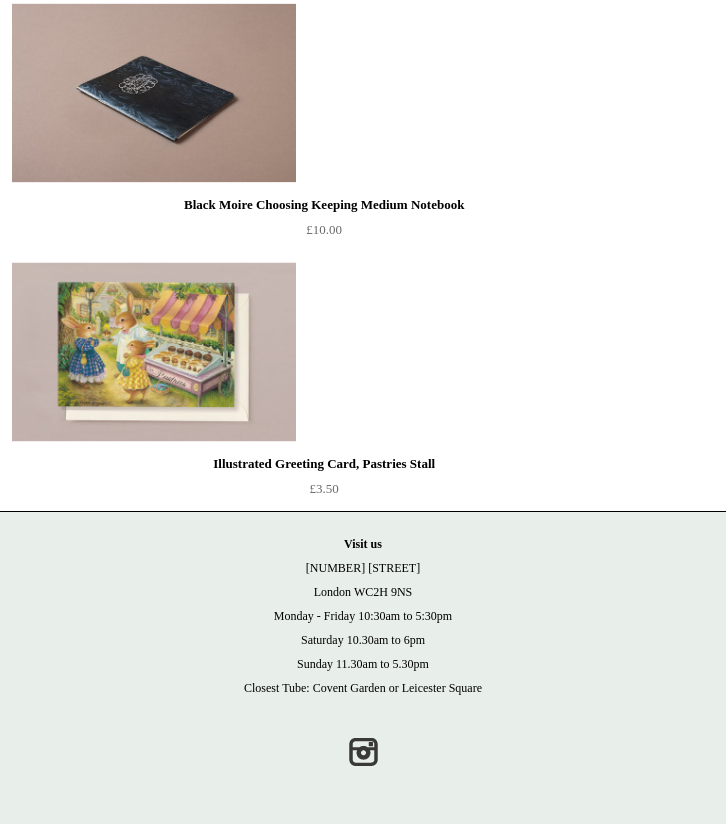 scroll, scrollTop: 1704, scrollLeft: 0, axis: vertical 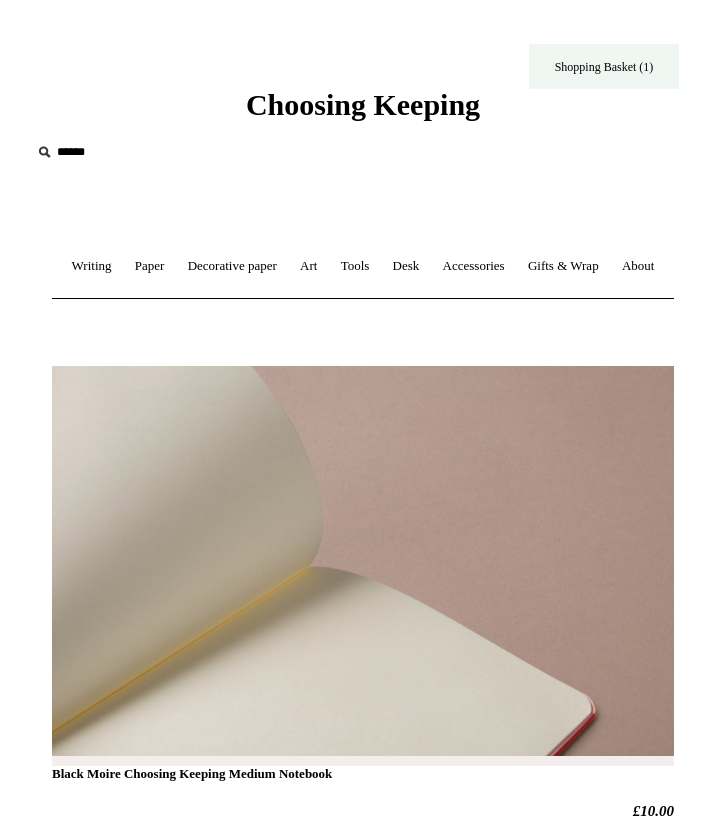 click on "Shopping Basket (1)" at bounding box center (604, 66) 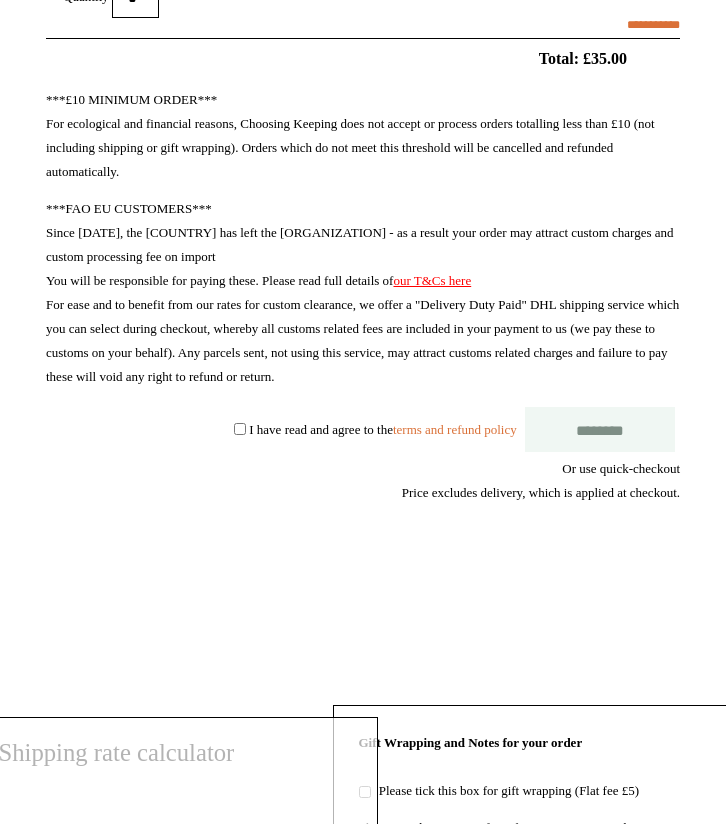 scroll, scrollTop: 462, scrollLeft: 0, axis: vertical 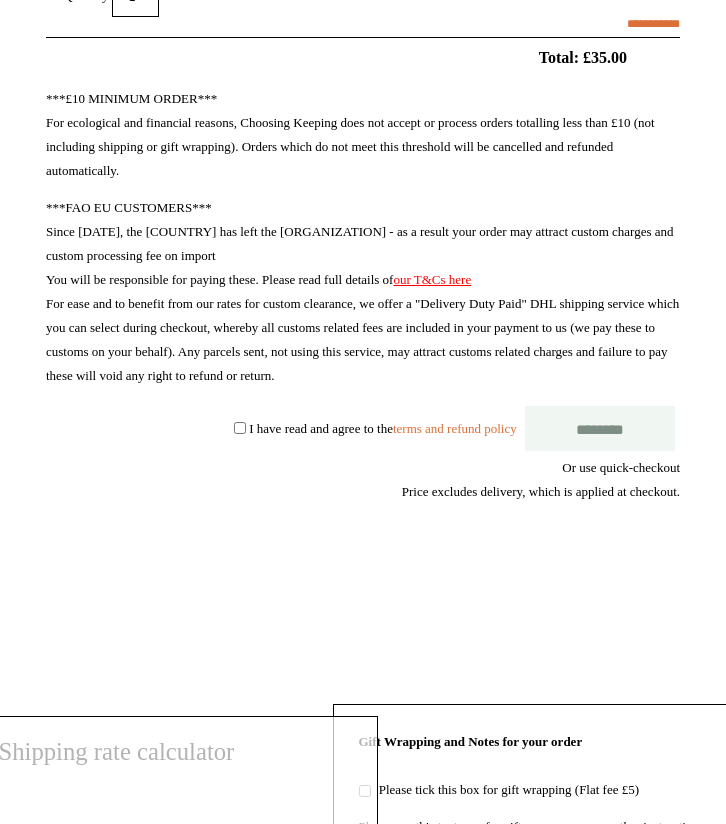 click on "I have read and agree to the  terms and refund policy" at bounding box center (382, 427) 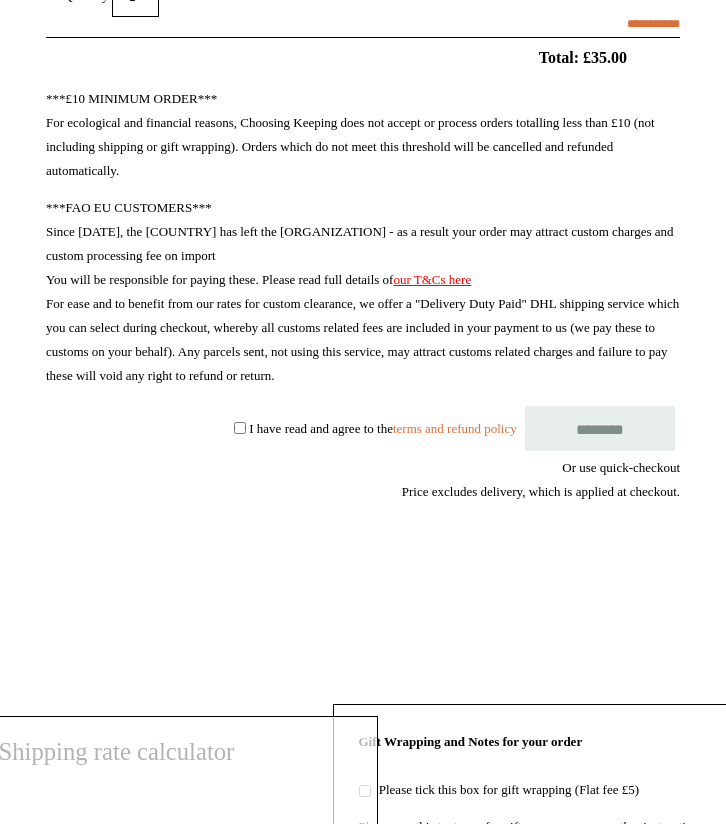 click on "********" at bounding box center [600, 428] 